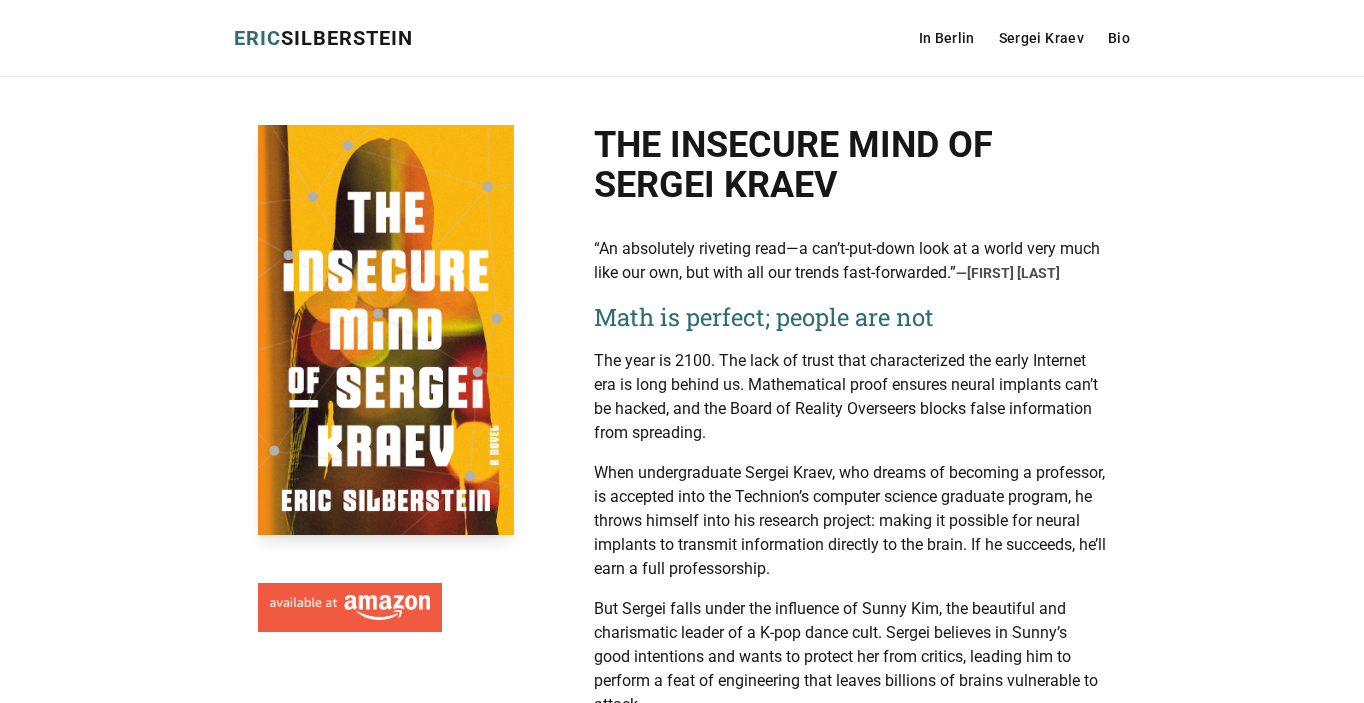 scroll, scrollTop: 0, scrollLeft: 0, axis: both 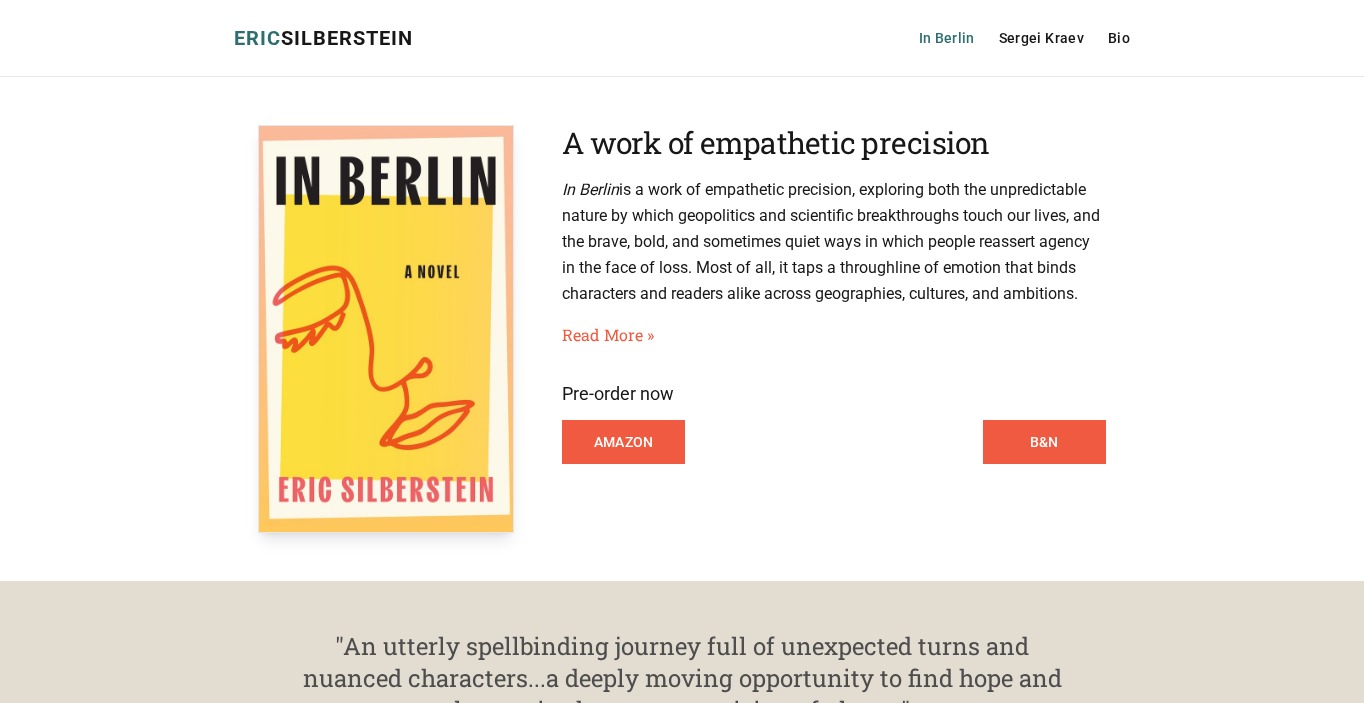 click on "In Berlin" at bounding box center [947, 38] 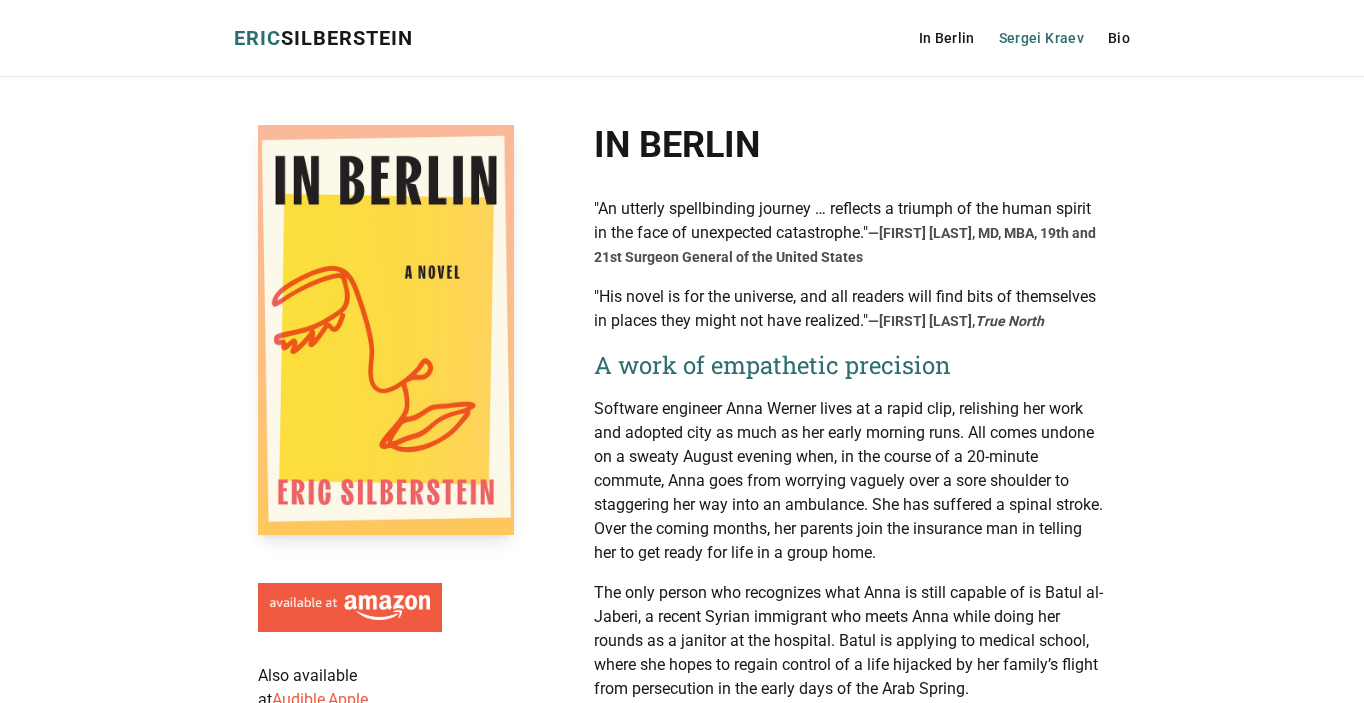 scroll, scrollTop: 0, scrollLeft: 0, axis: both 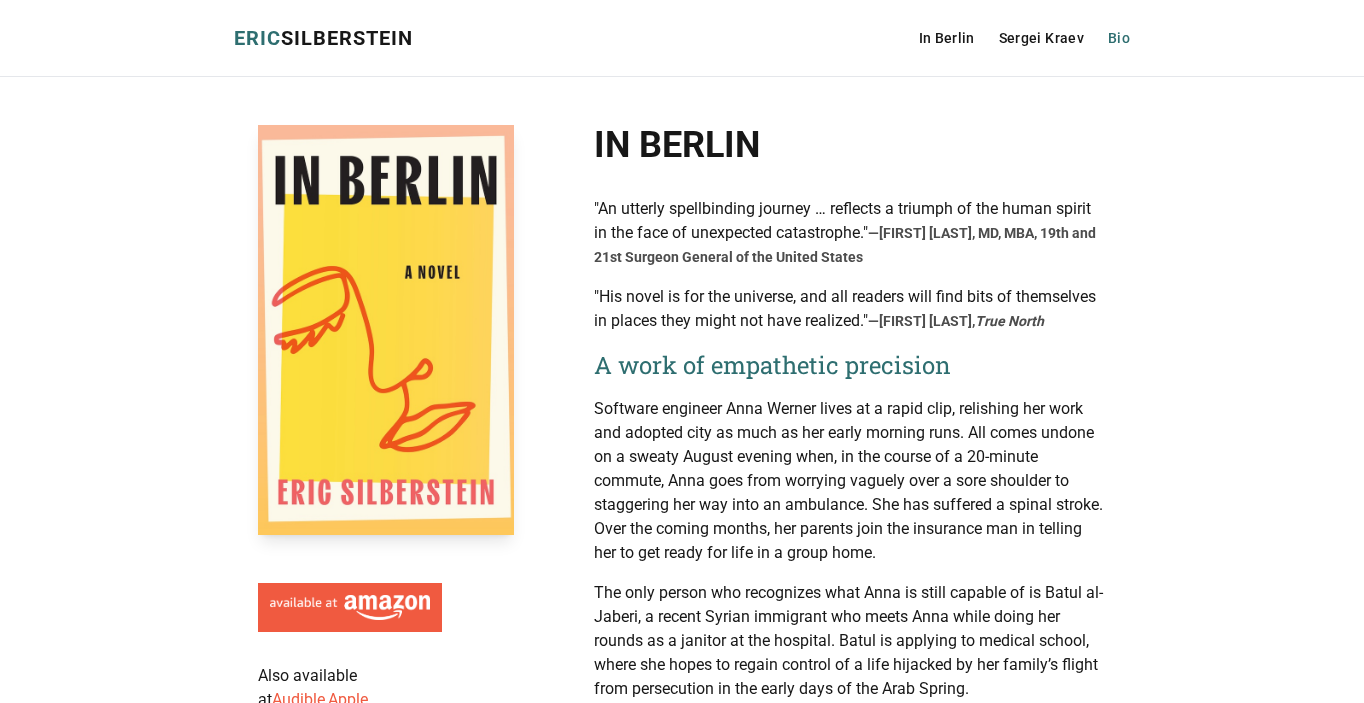 click on "Bio" at bounding box center (1119, 38) 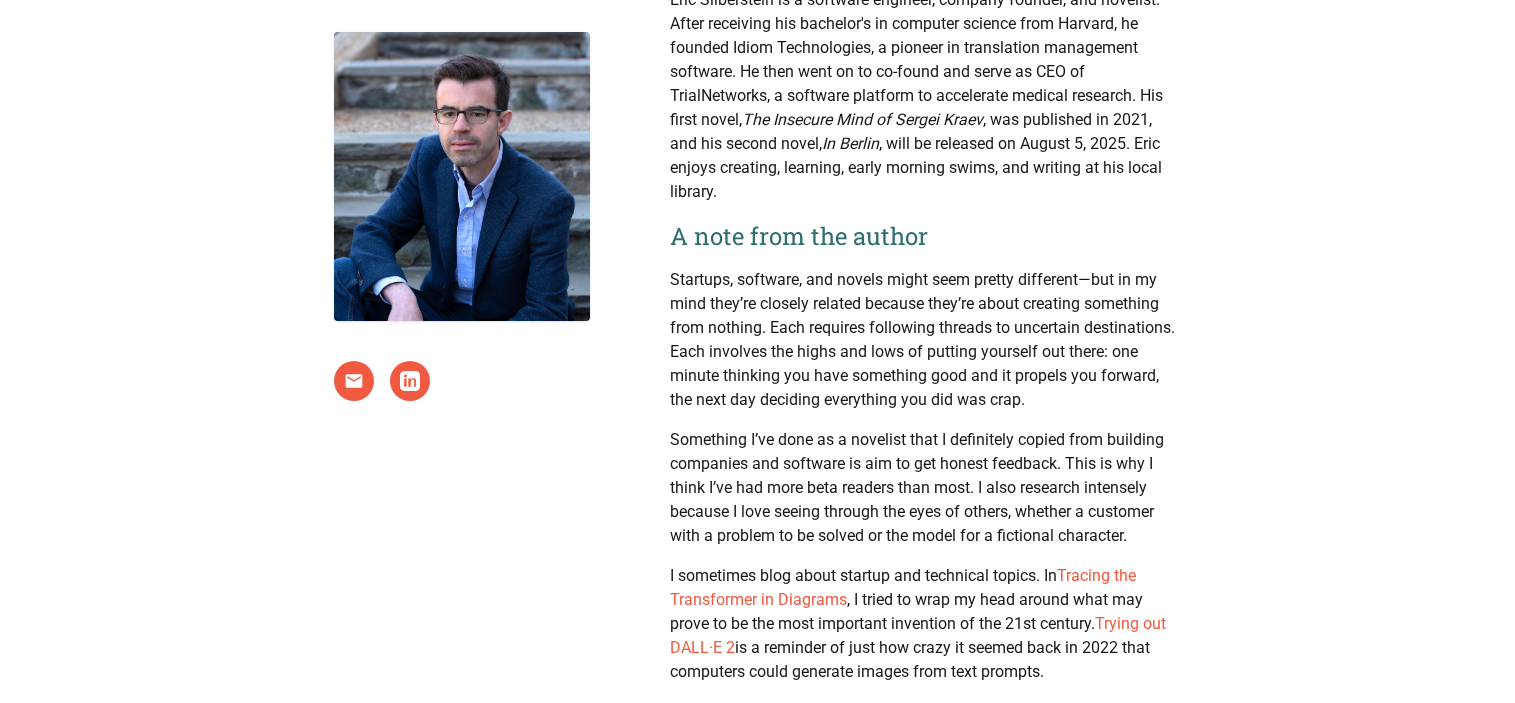 scroll, scrollTop: 0, scrollLeft: 0, axis: both 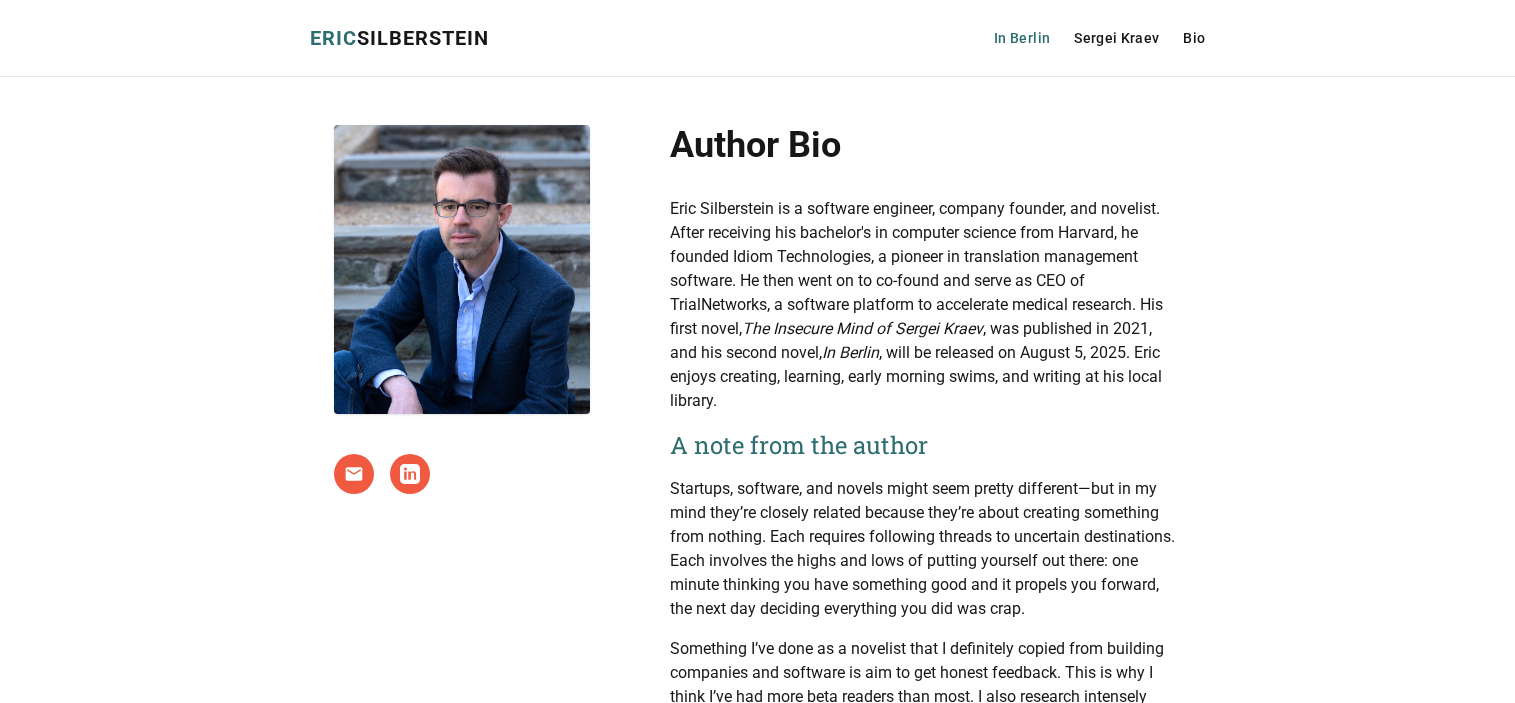 click on "In Berlin" at bounding box center (1022, 38) 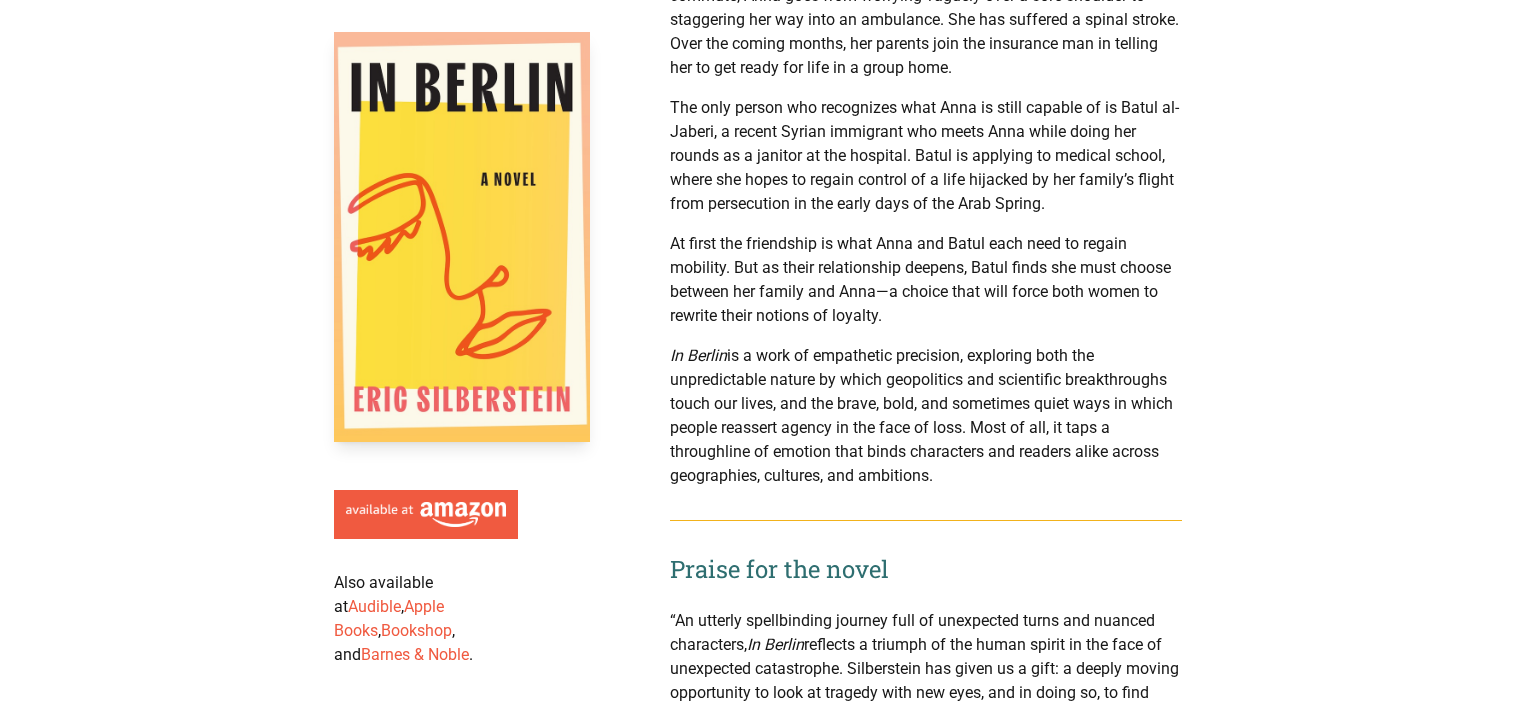 scroll, scrollTop: 0, scrollLeft: 0, axis: both 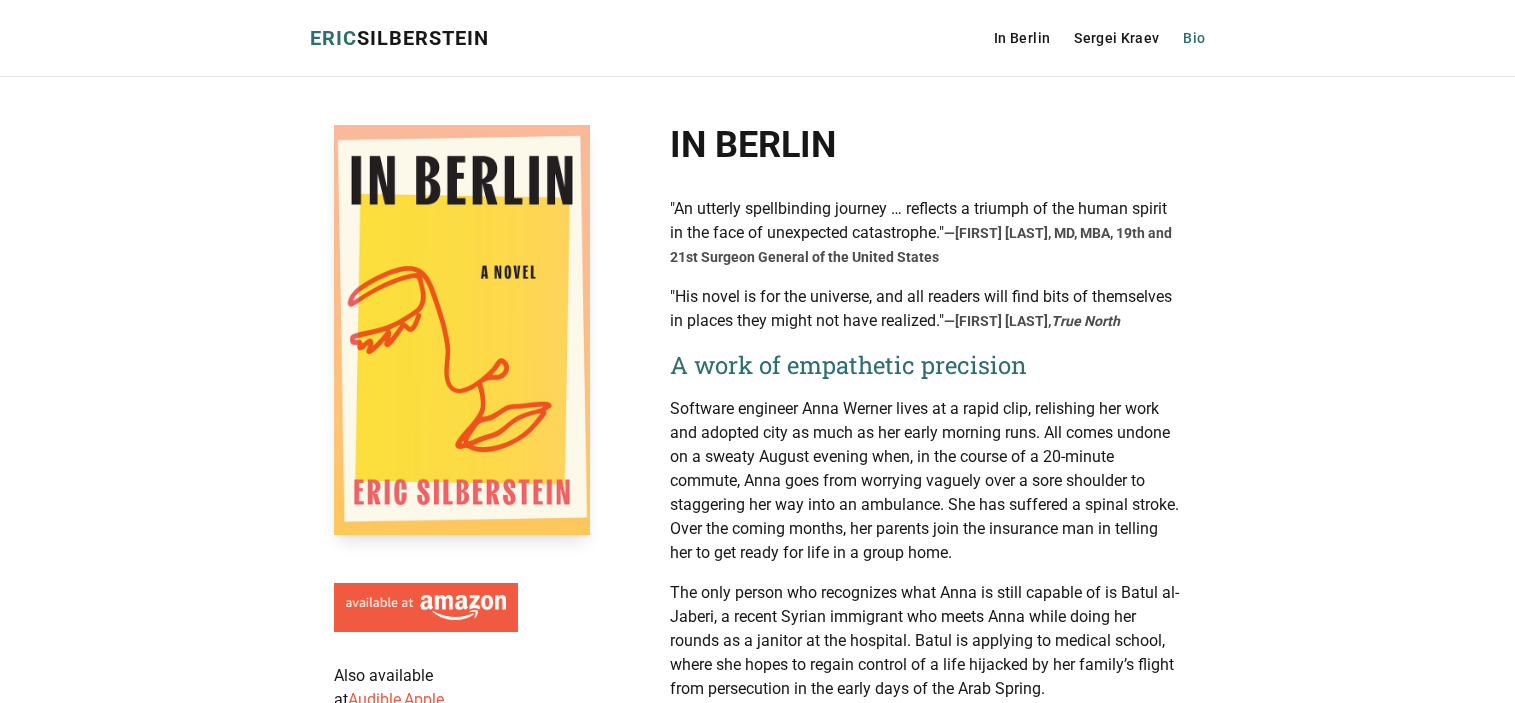 click on "Bio" at bounding box center (1194, 38) 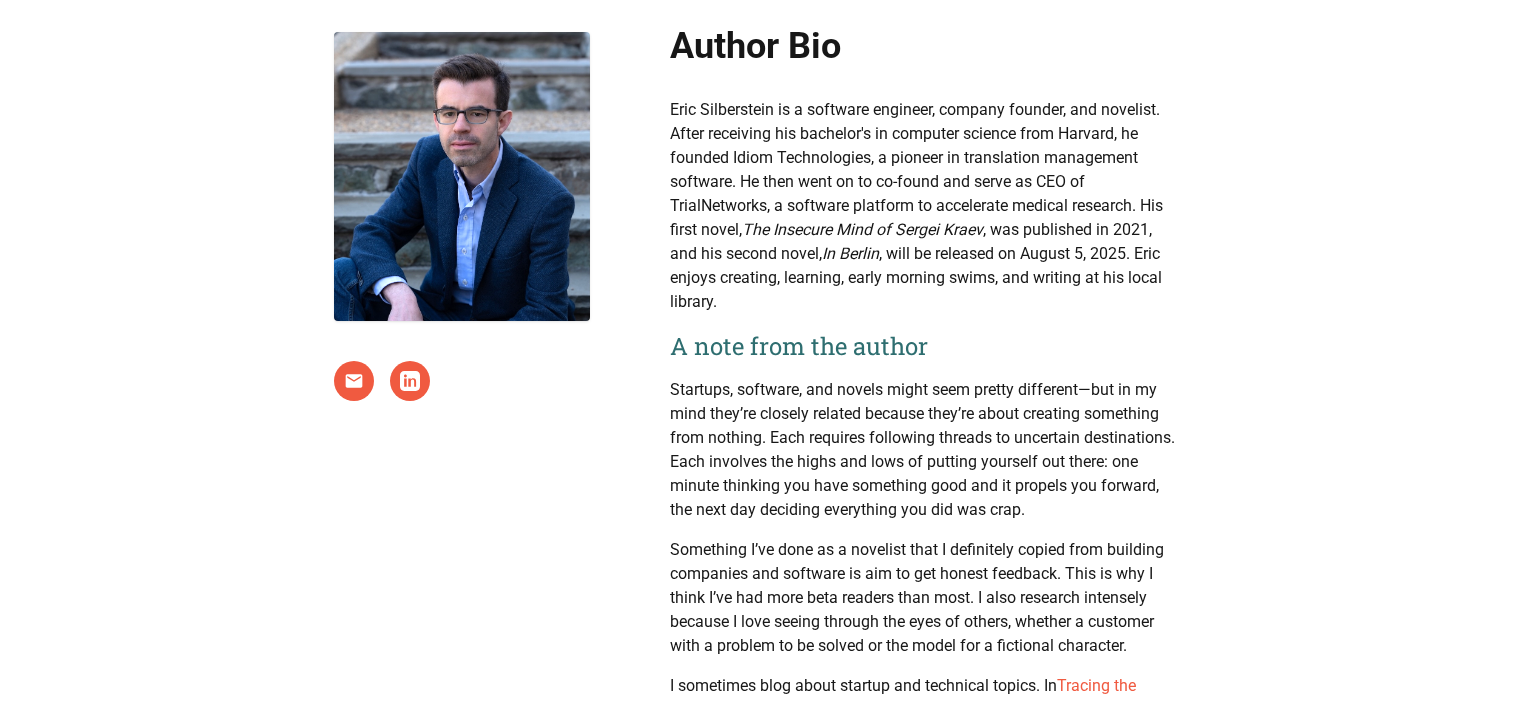 scroll, scrollTop: 0, scrollLeft: 0, axis: both 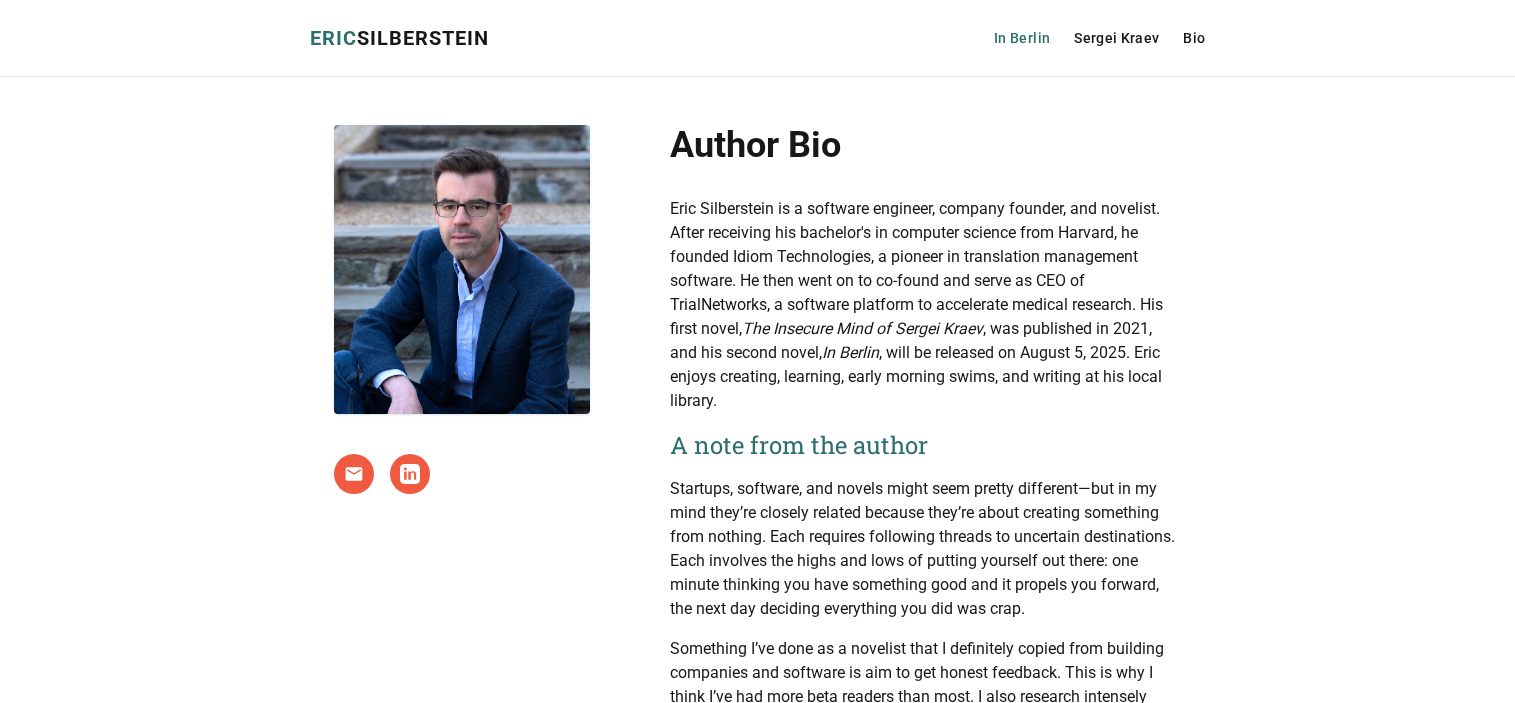 click on "In Berlin" at bounding box center [1022, 38] 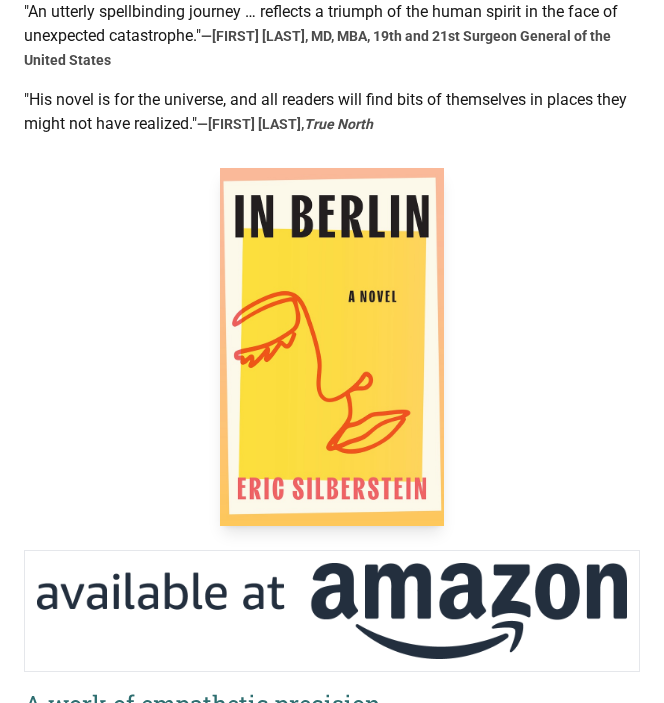 scroll, scrollTop: 0, scrollLeft: 0, axis: both 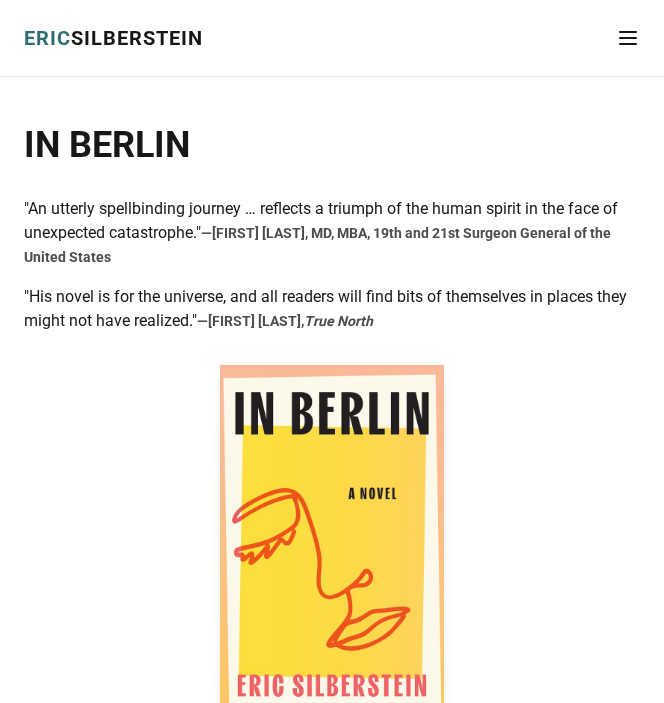 click on "ERIC" at bounding box center (47, 38) 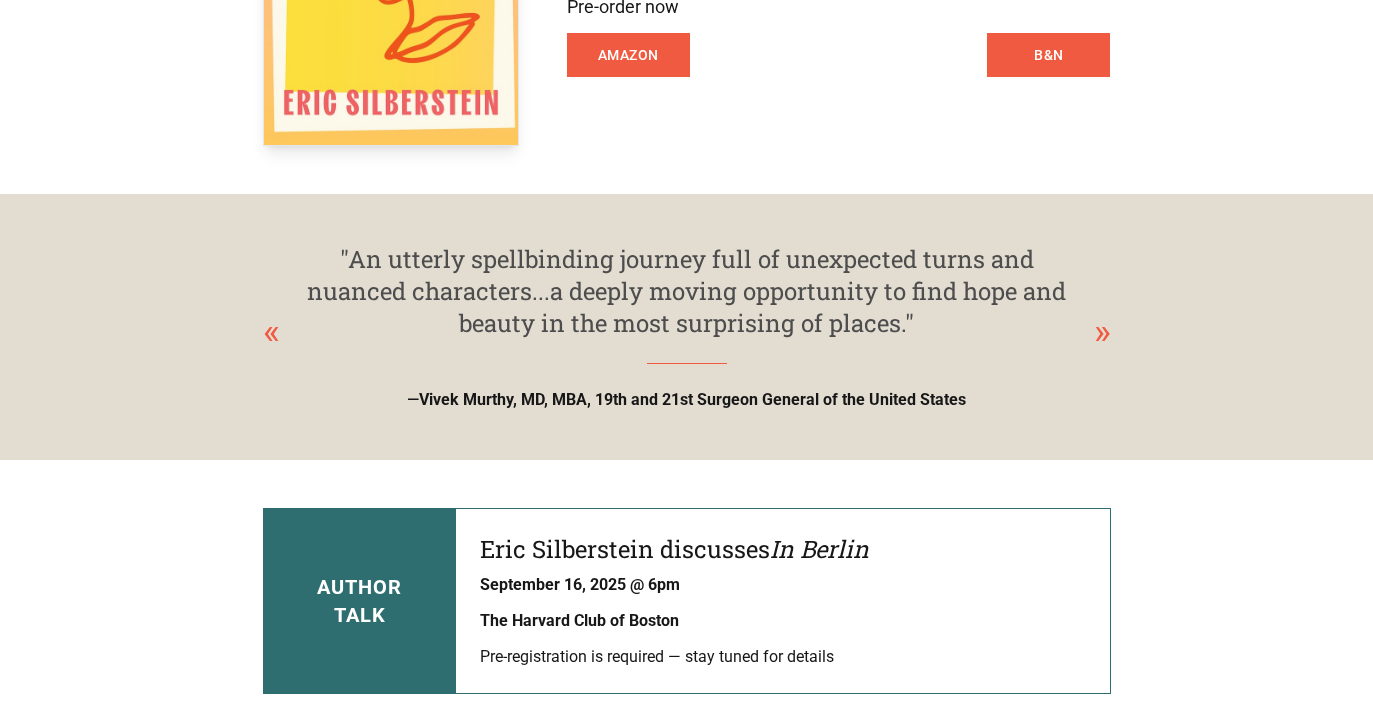 scroll, scrollTop: 383, scrollLeft: 0, axis: vertical 